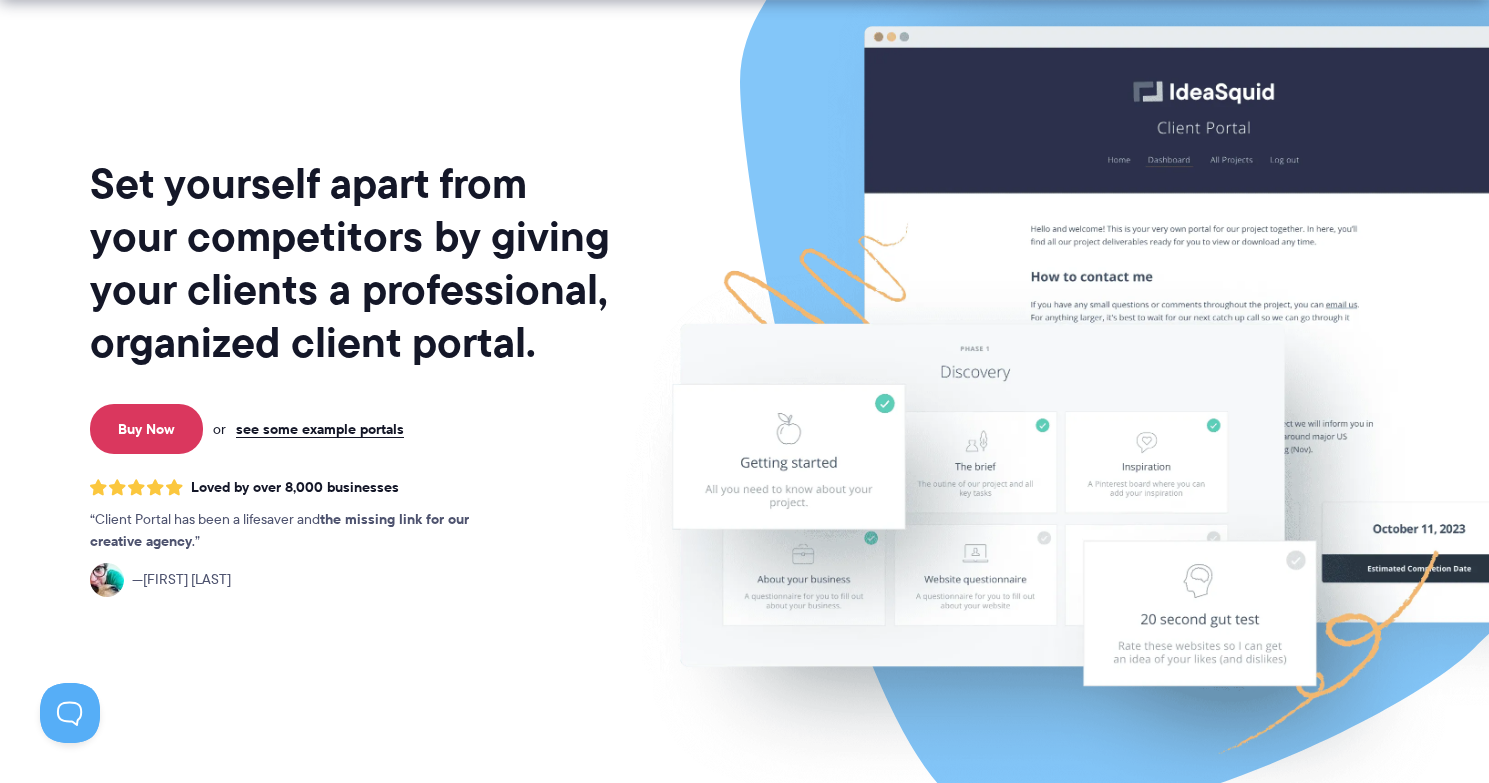 scroll, scrollTop: 0, scrollLeft: 0, axis: both 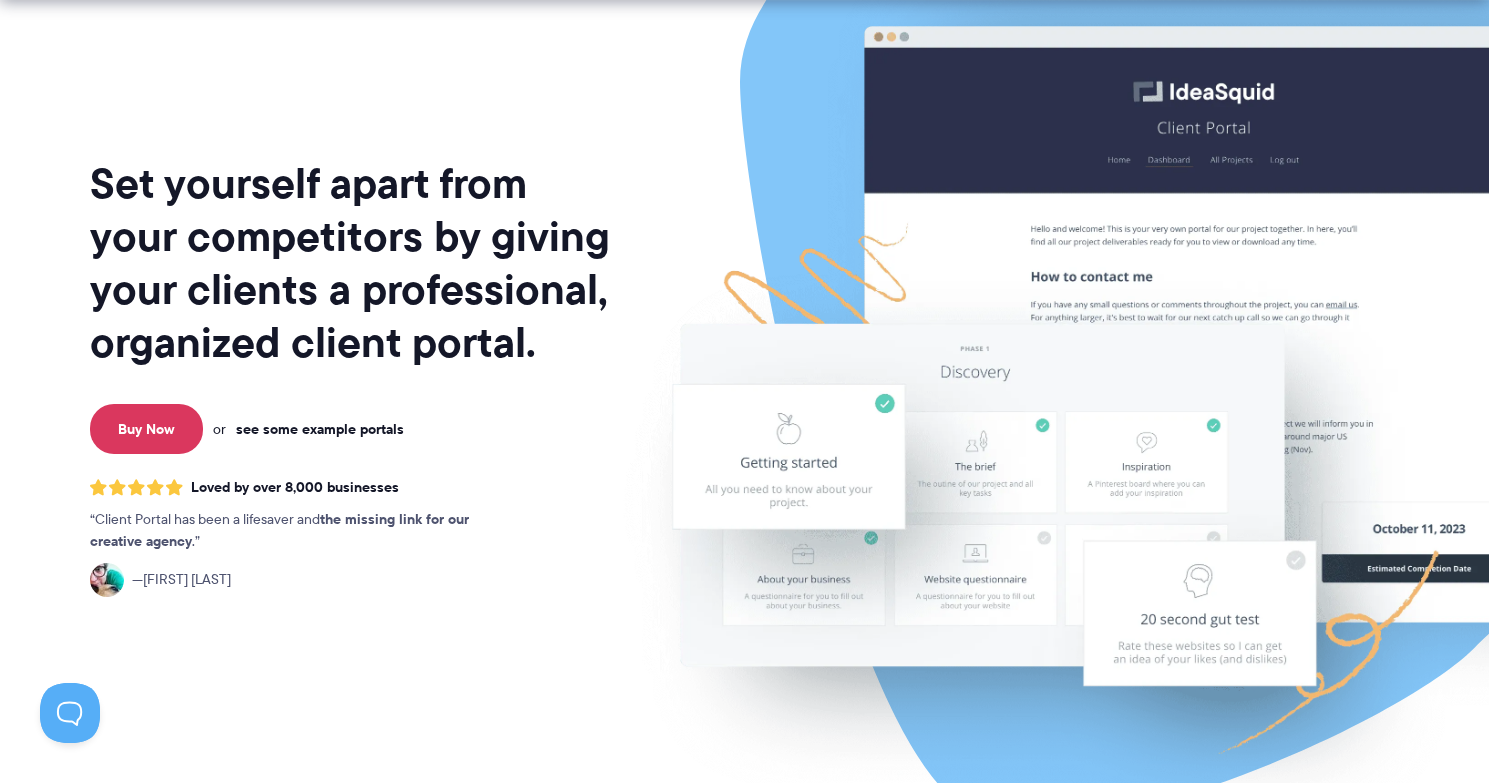 click on "see some example portals" at bounding box center [320, 429] 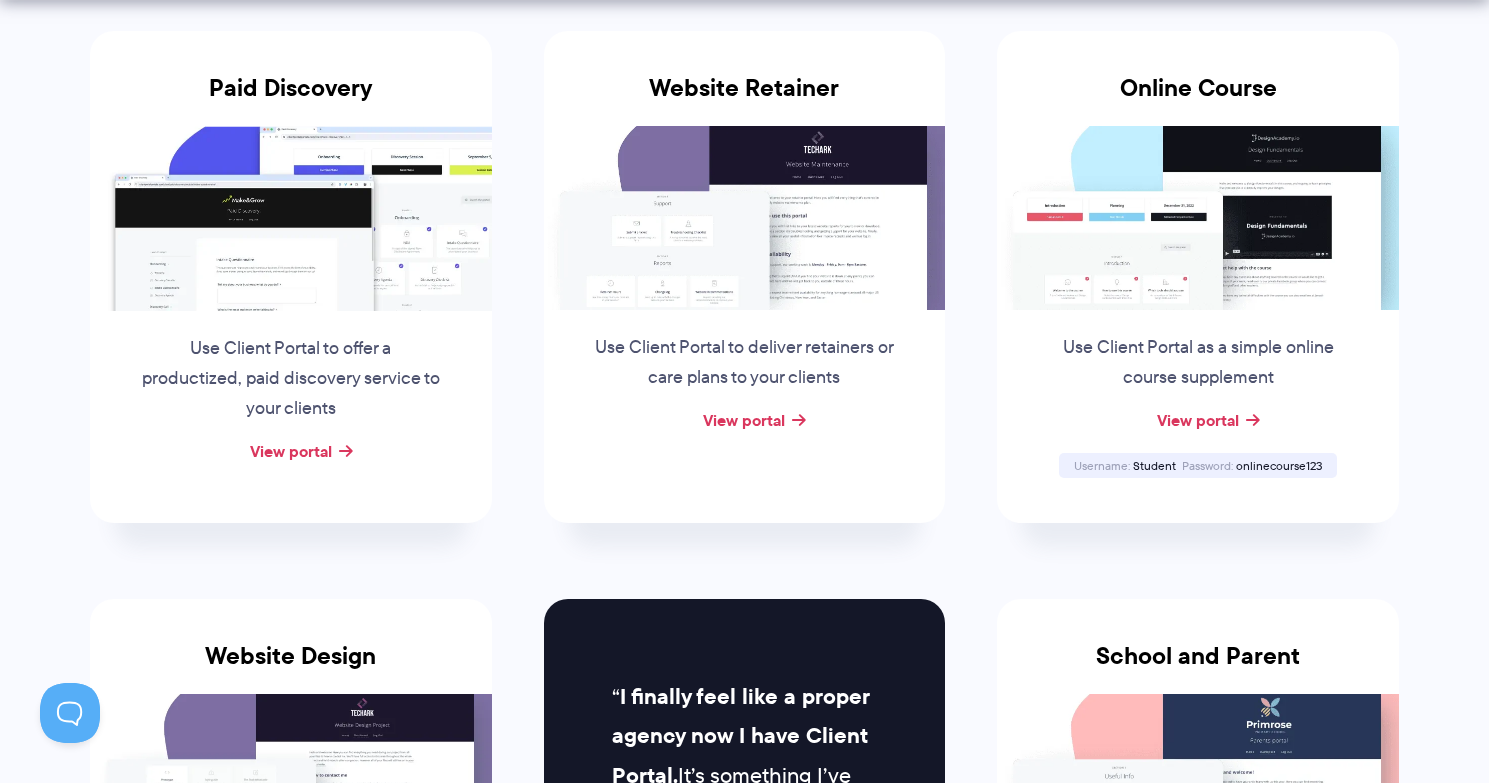scroll, scrollTop: 432, scrollLeft: 0, axis: vertical 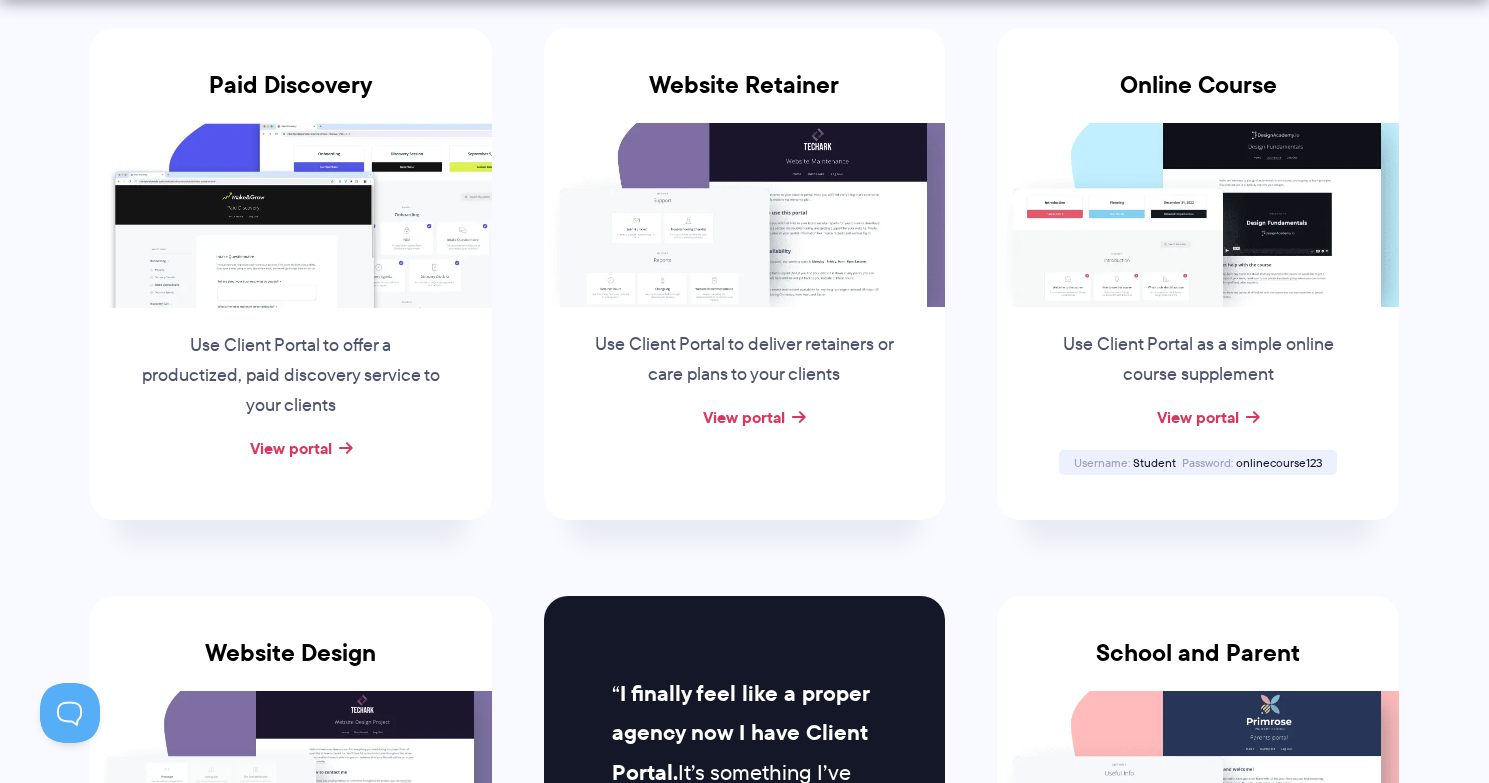 click on "View portal" at bounding box center (745, 418) 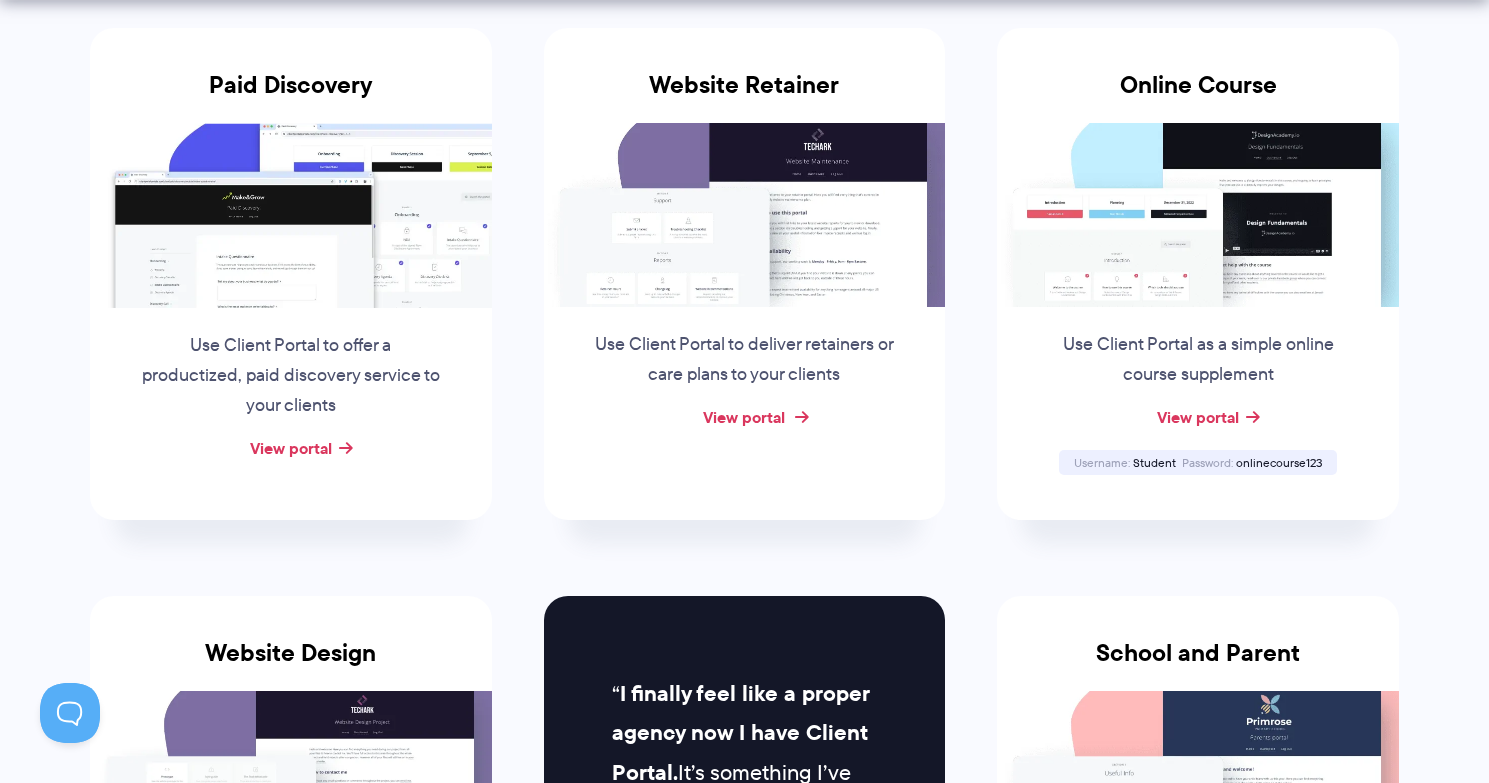 click on "View portal" at bounding box center [744, 417] 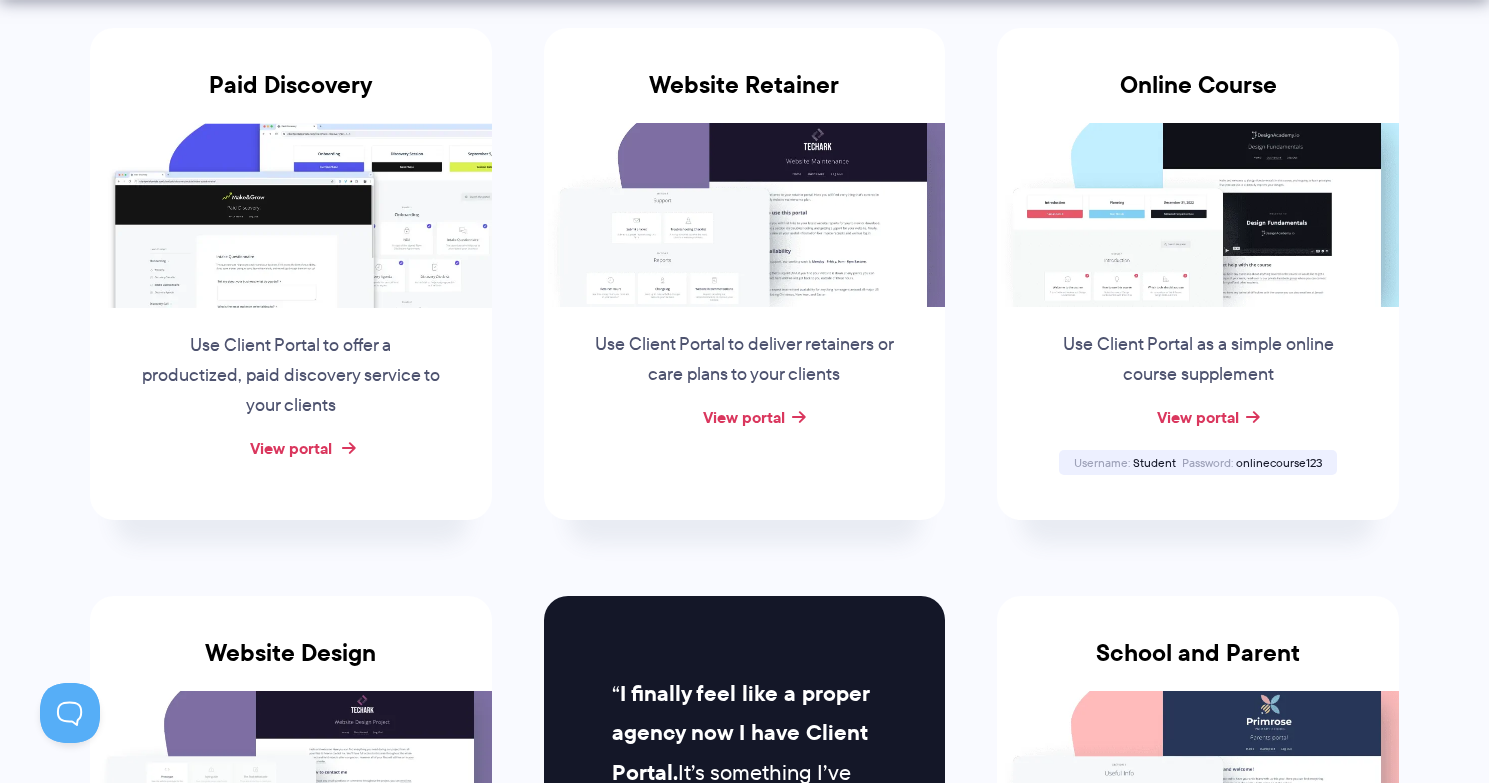 click on "View portal" at bounding box center [291, 448] 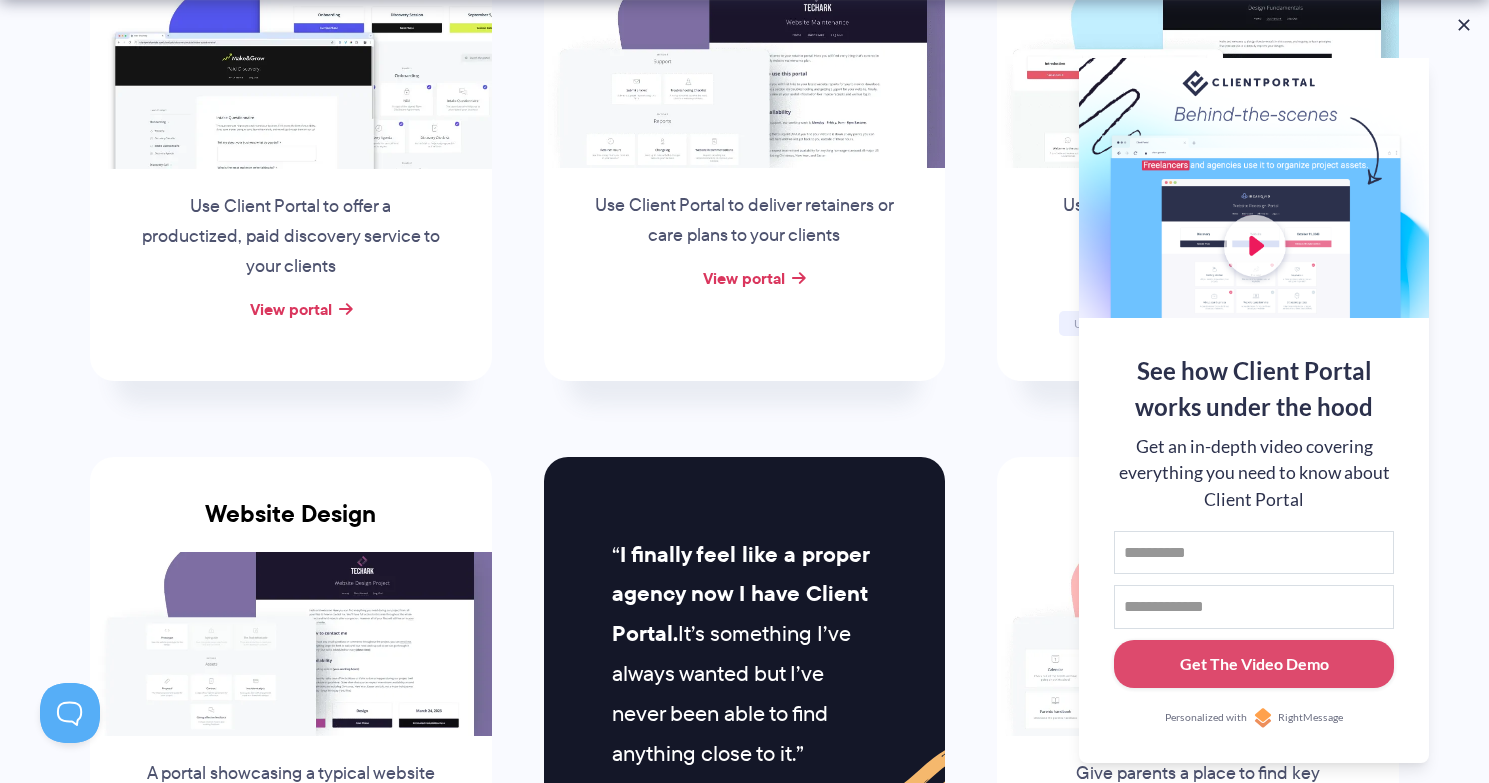 scroll, scrollTop: 598, scrollLeft: 0, axis: vertical 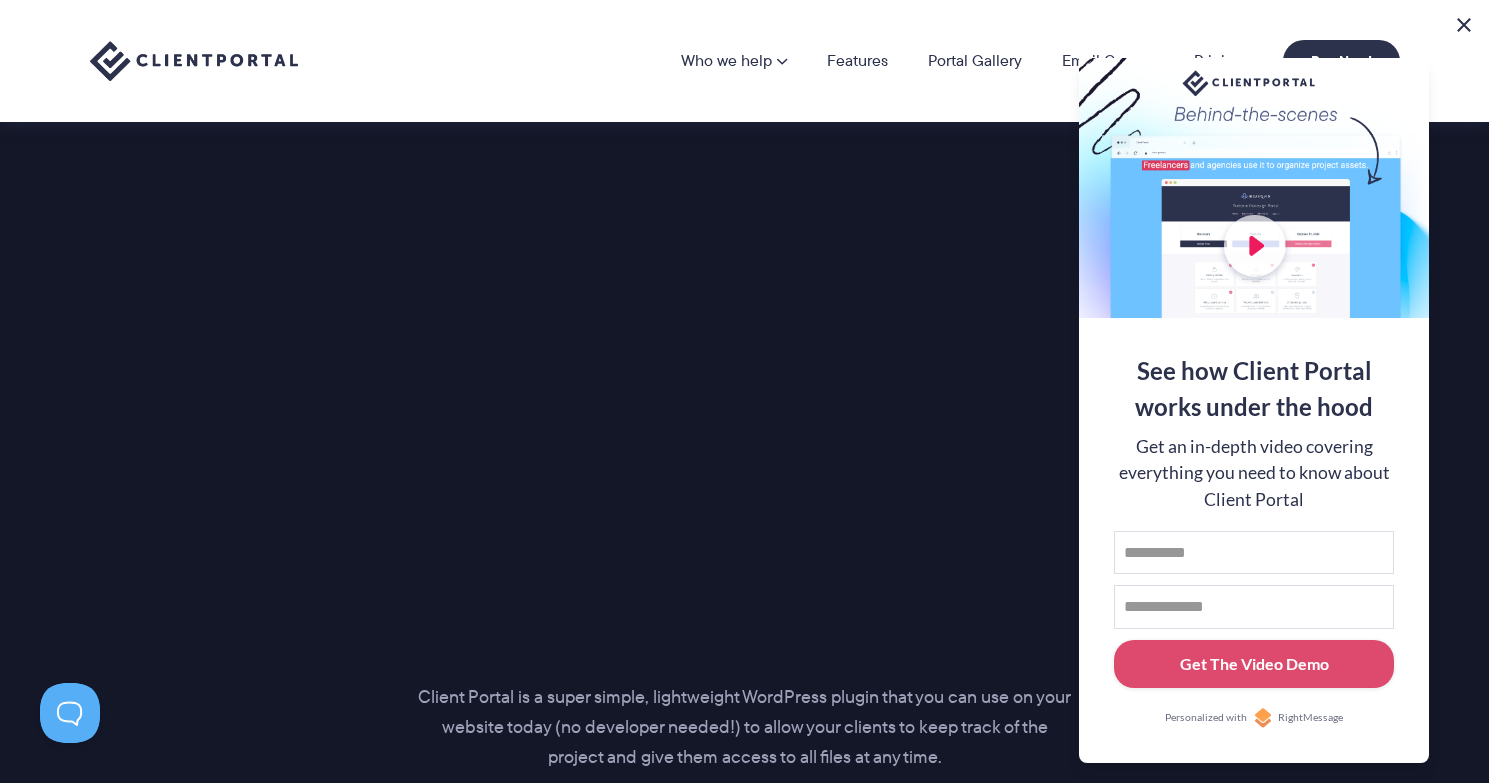 click at bounding box center [1464, 25] 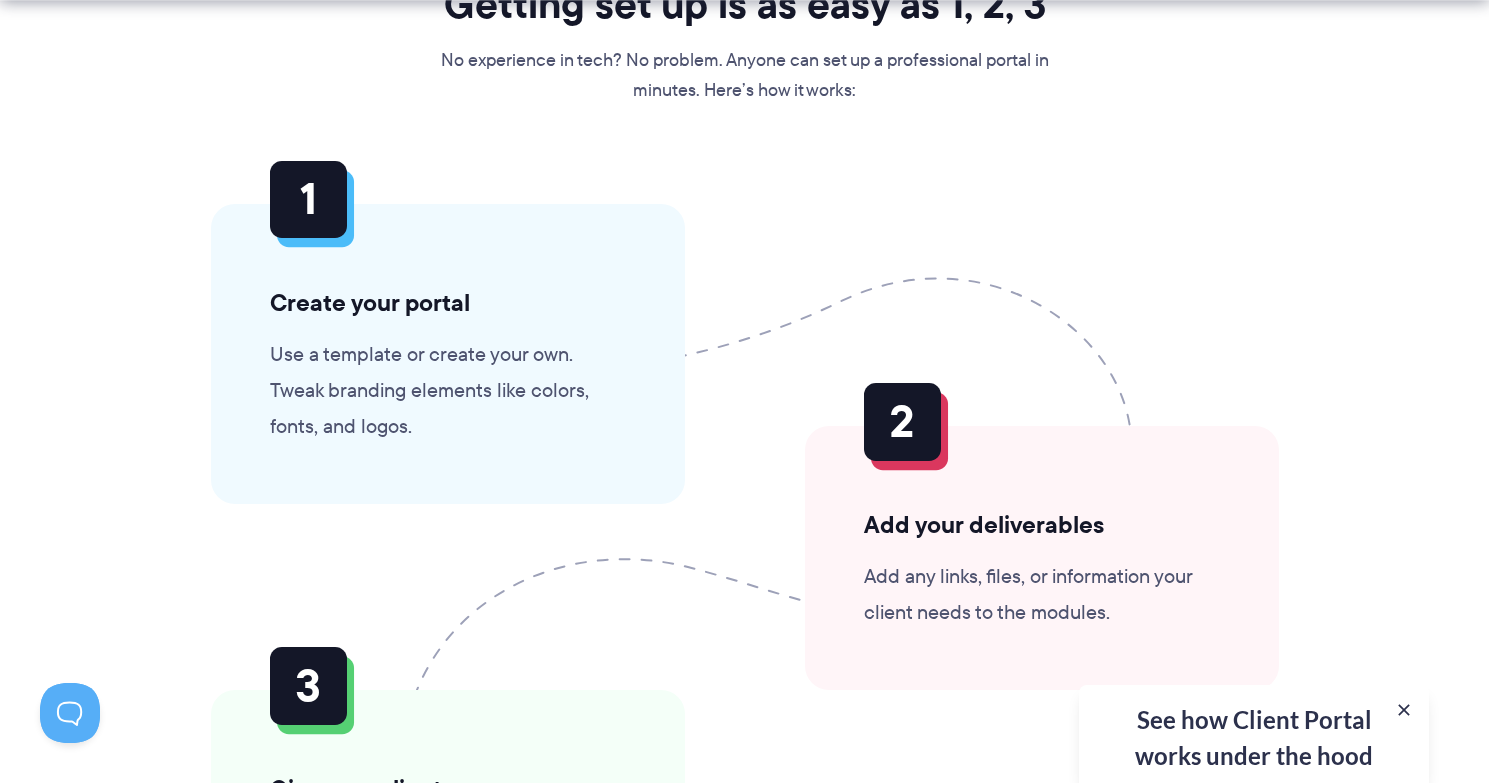scroll, scrollTop: 4879, scrollLeft: 0, axis: vertical 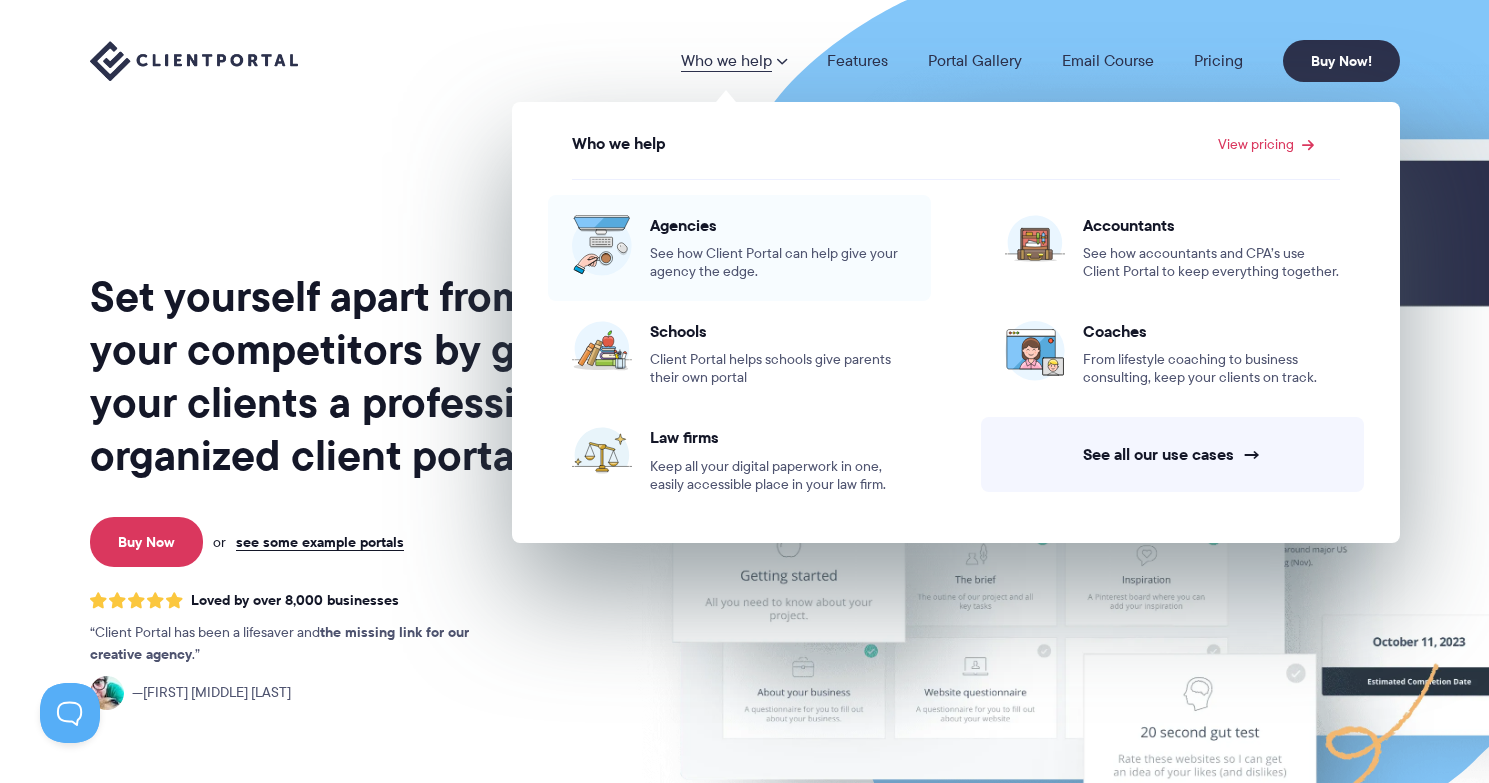 click on "See how Client Portal can help give your agency the edge." at bounding box center [778, 263] 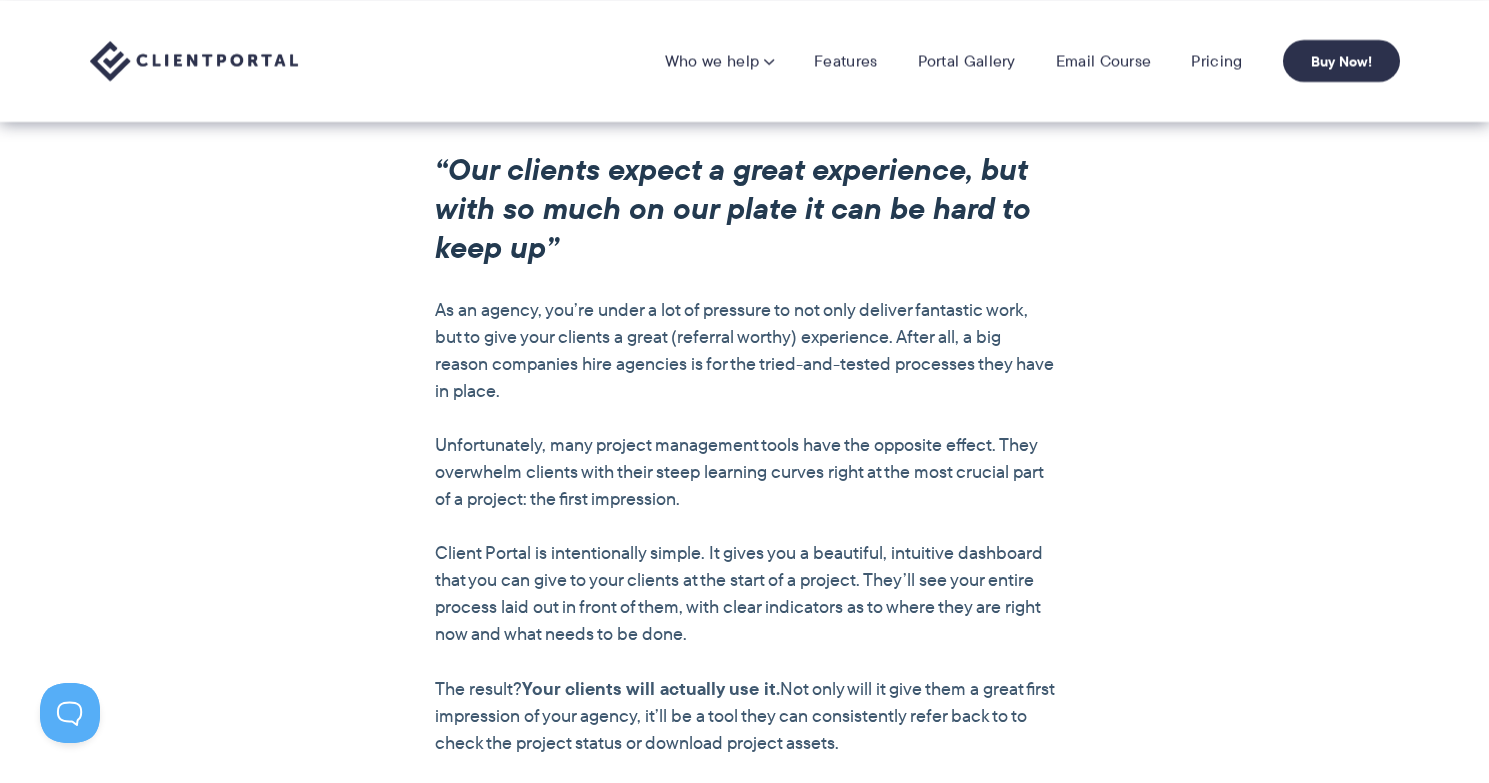 scroll, scrollTop: 1430, scrollLeft: 0, axis: vertical 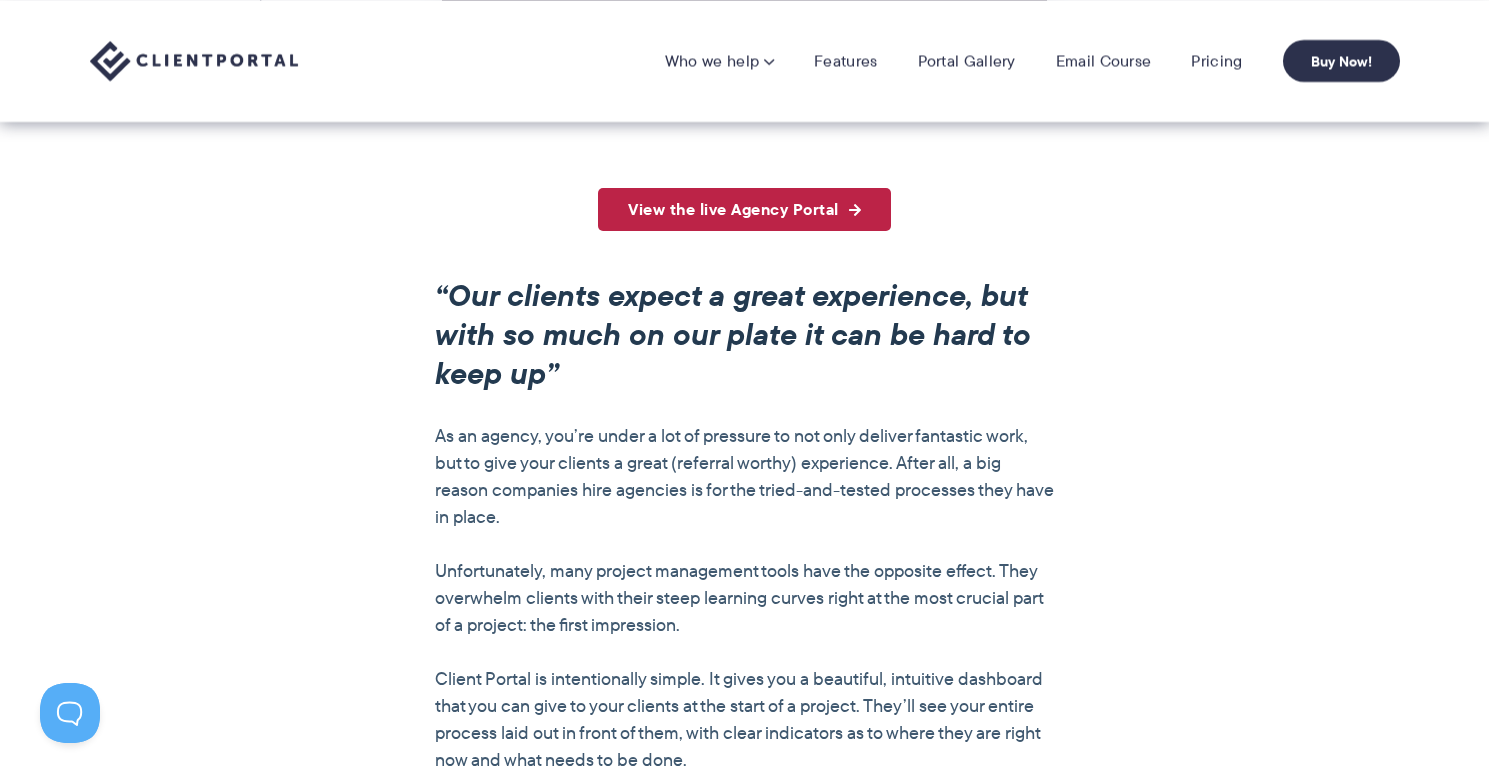 click on "View the live Agency Portal" at bounding box center (744, 209) 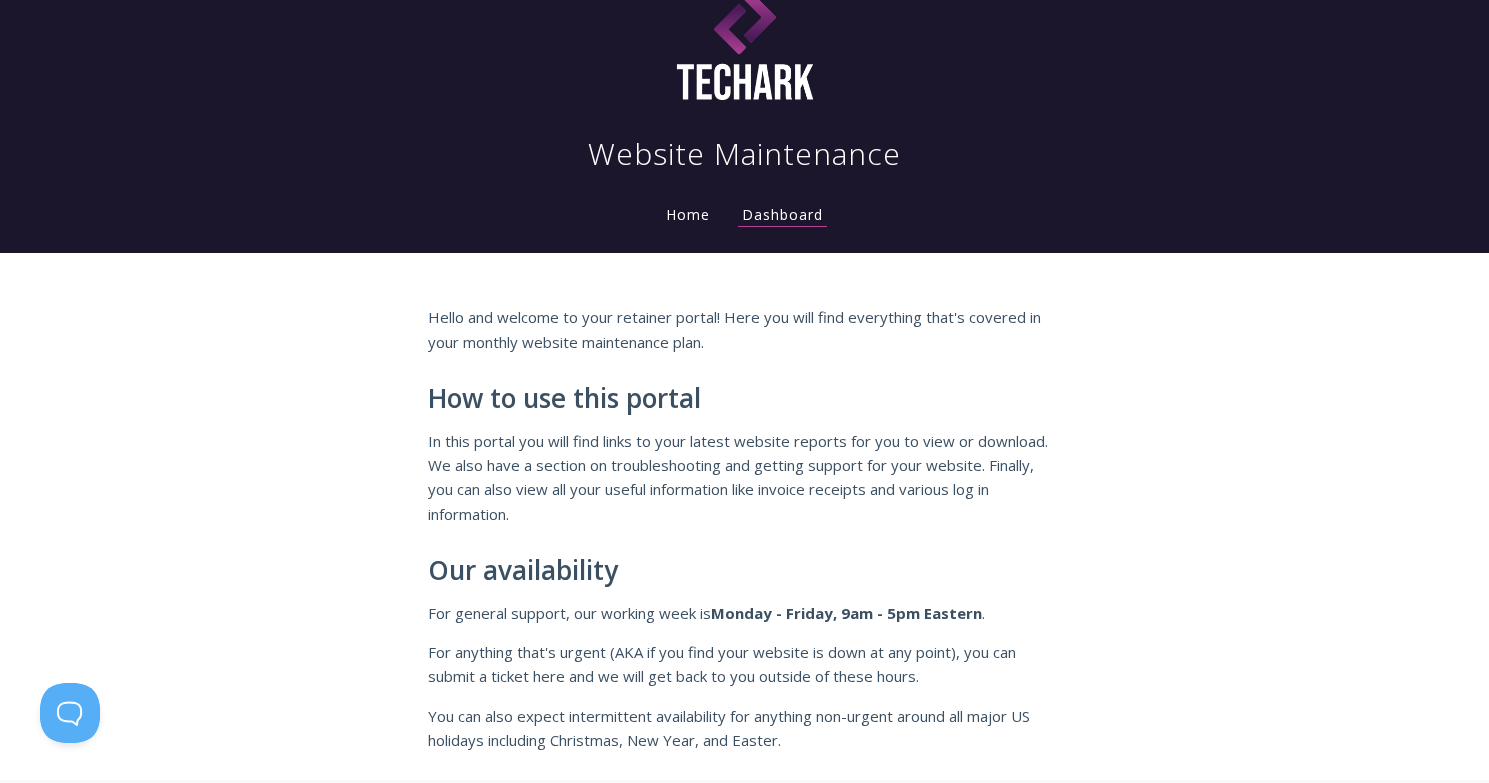 scroll, scrollTop: 0, scrollLeft: 0, axis: both 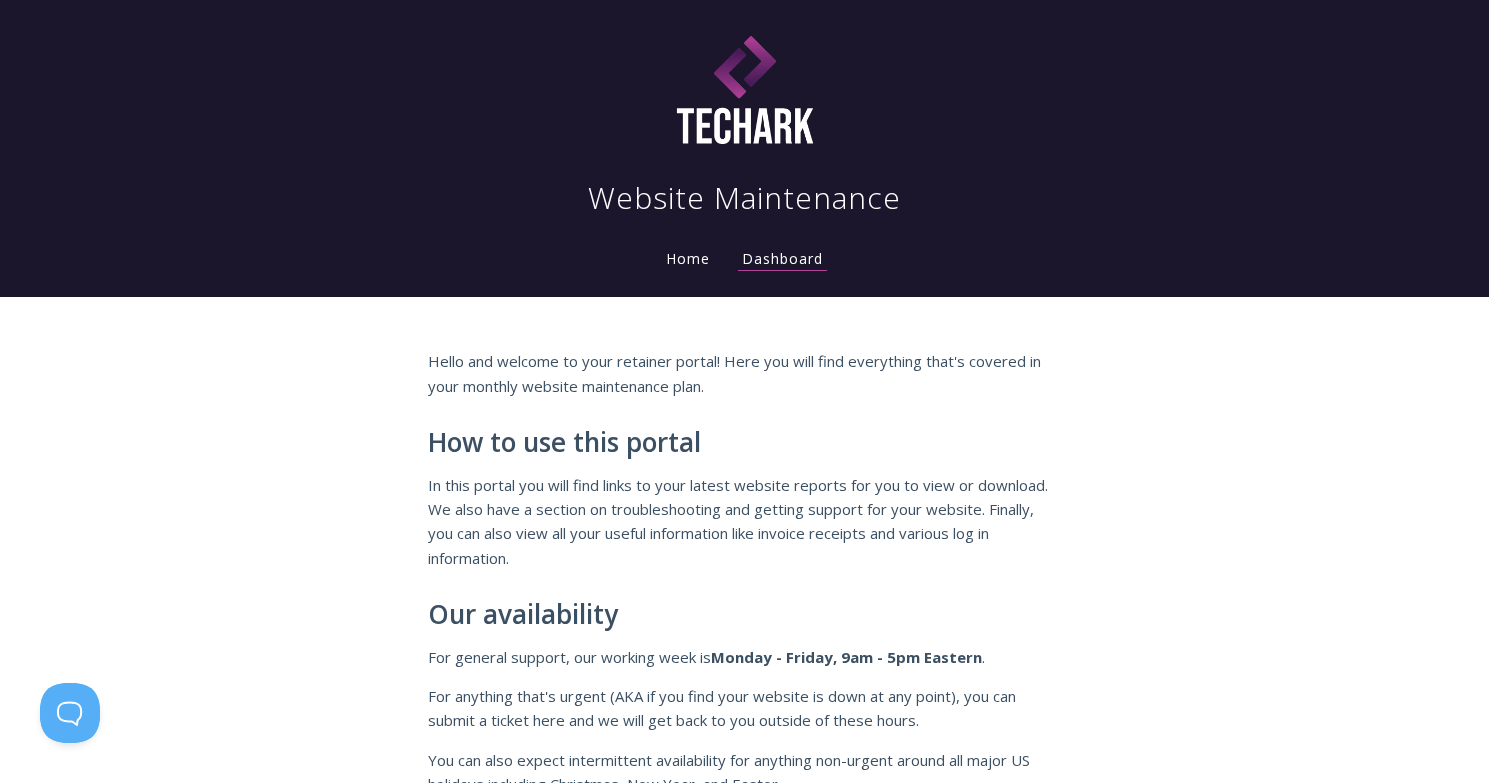 click on "Home" at bounding box center [688, 258] 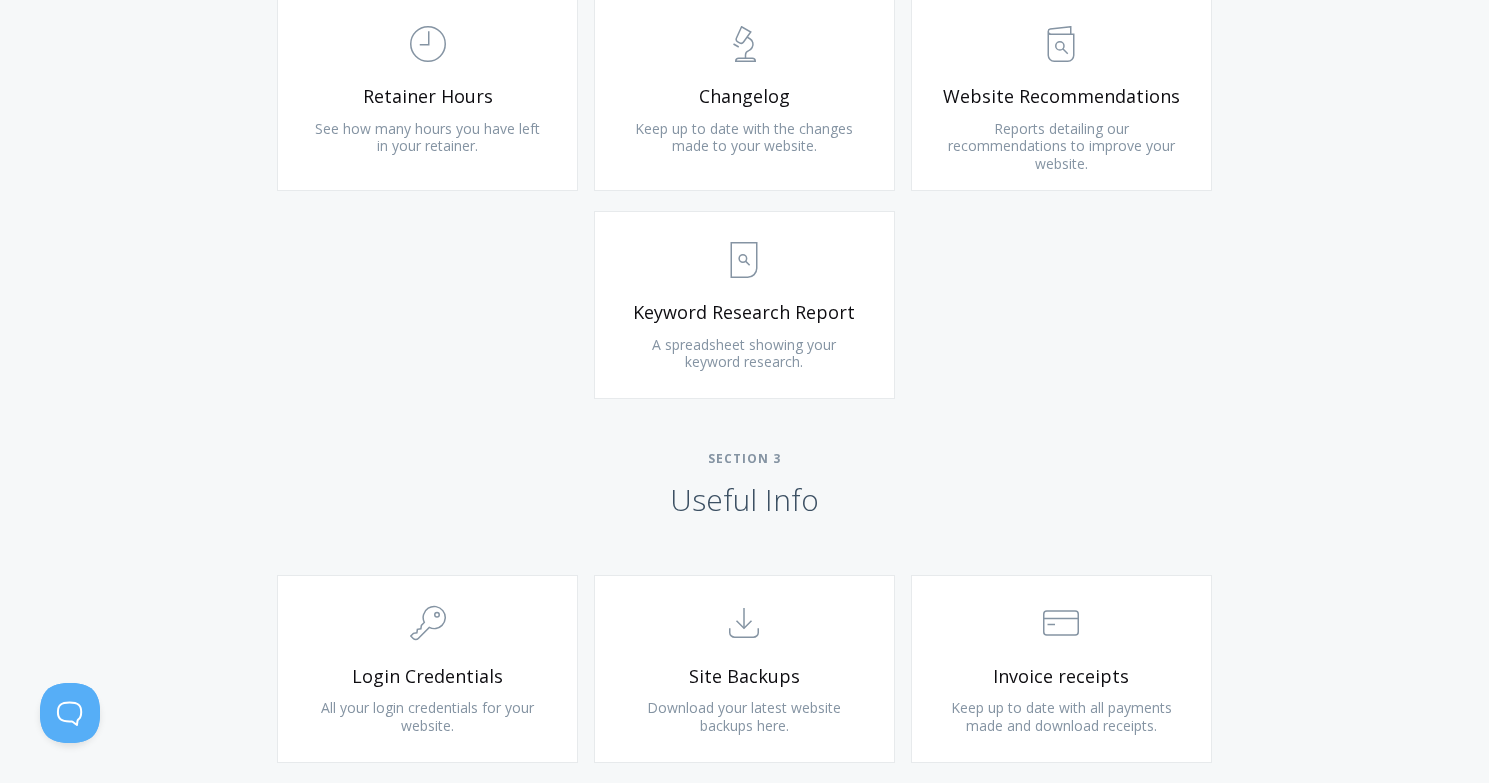 scroll, scrollTop: 1461, scrollLeft: 0, axis: vertical 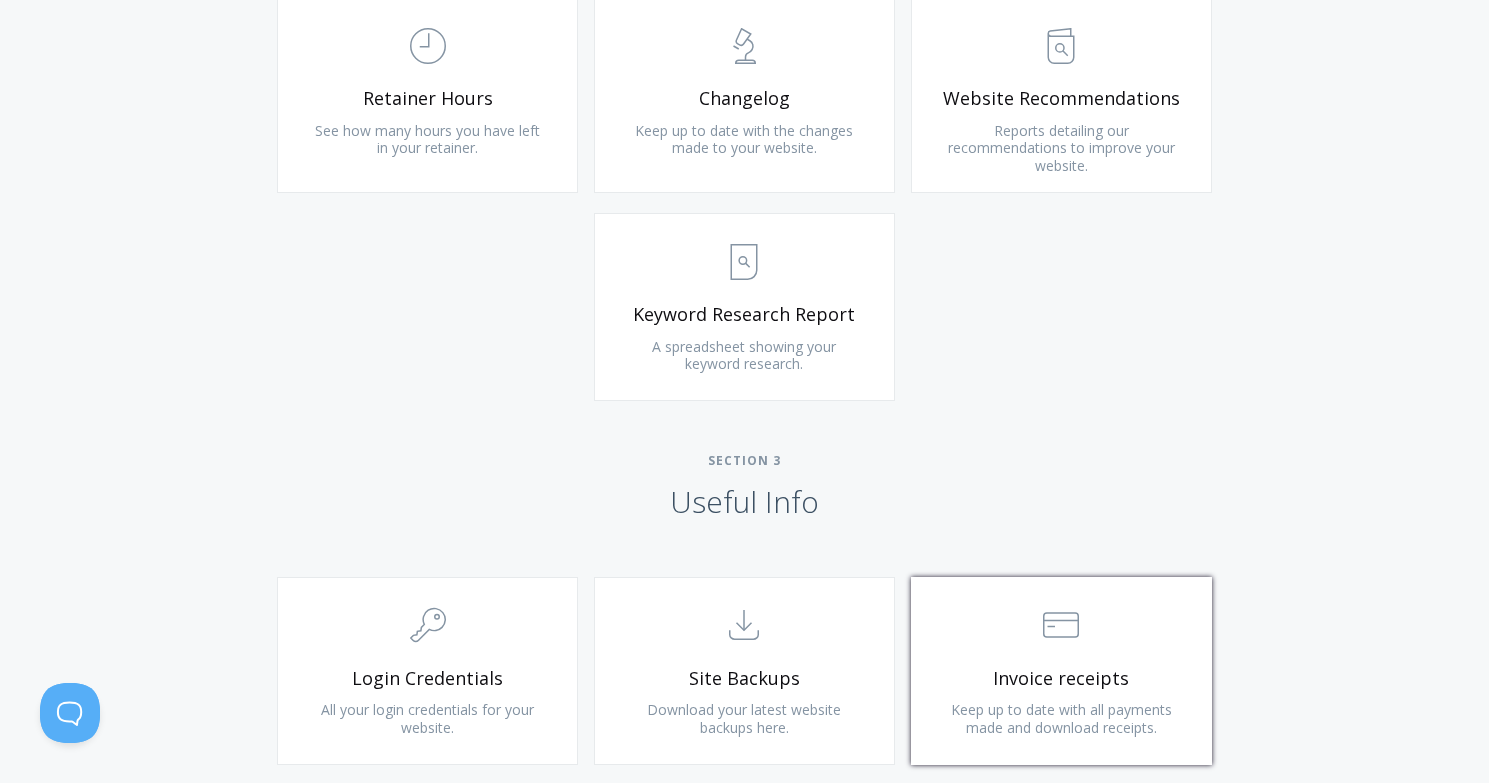click on ".st0{fill:none;stroke:#000000;stroke-width:2;stroke-miterlimit:10;}
Financial                   Invoice receipts   Keep up to date with all payments made and download receipts." at bounding box center [1061, 671] 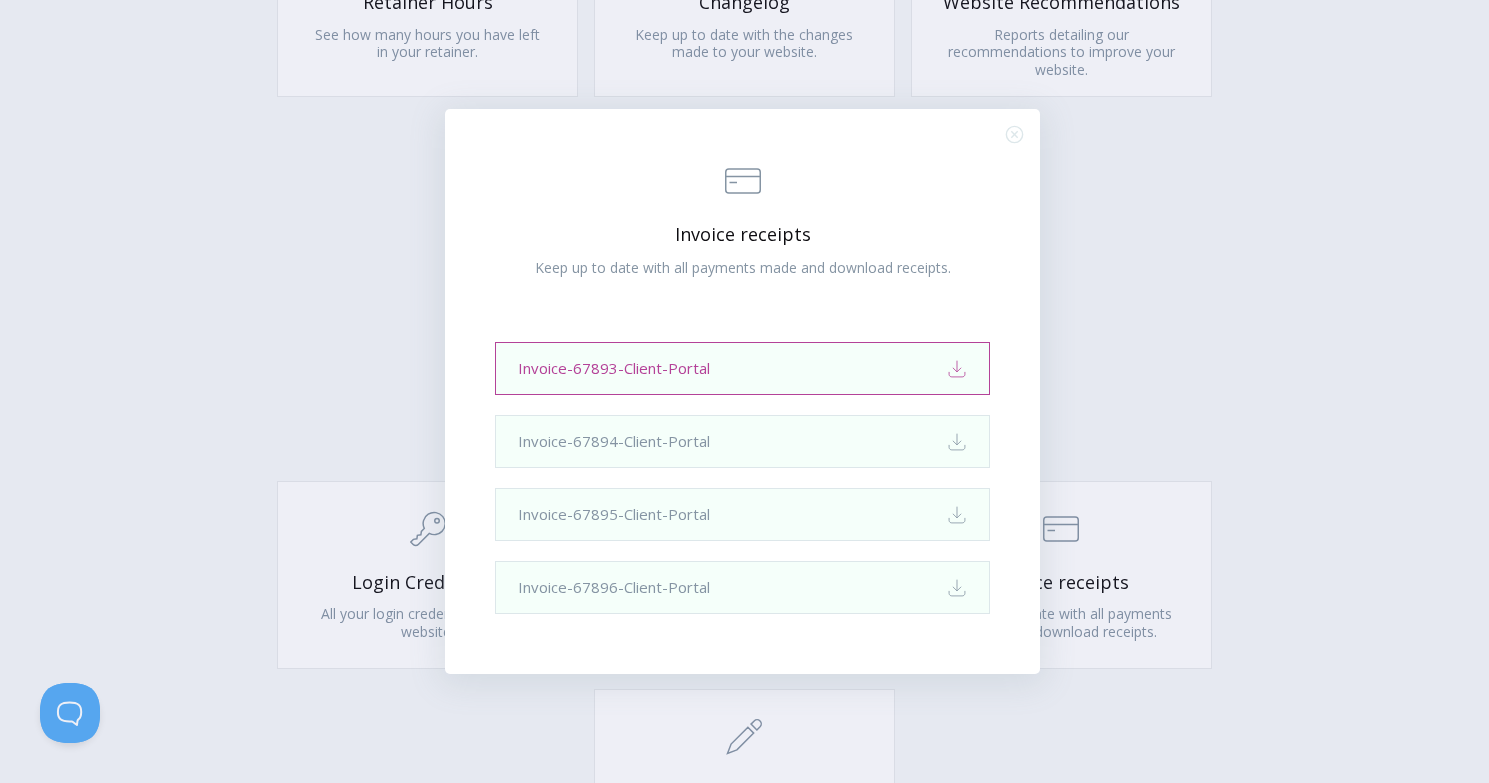 scroll, scrollTop: 1632, scrollLeft: 0, axis: vertical 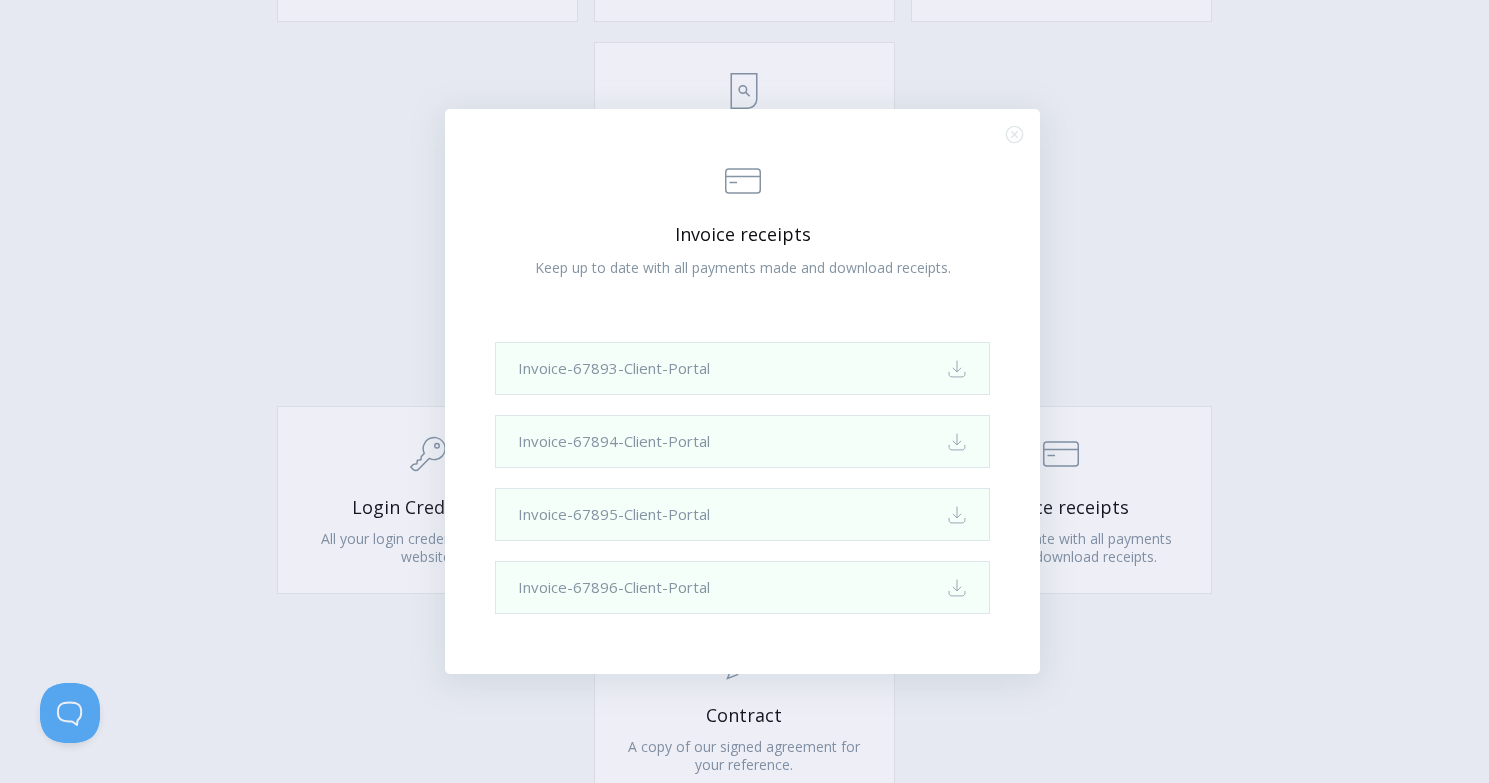 click on ".st0{fill:none;stroke:#000000;stroke-width:2;stroke-miterlimit:10;}
Close" 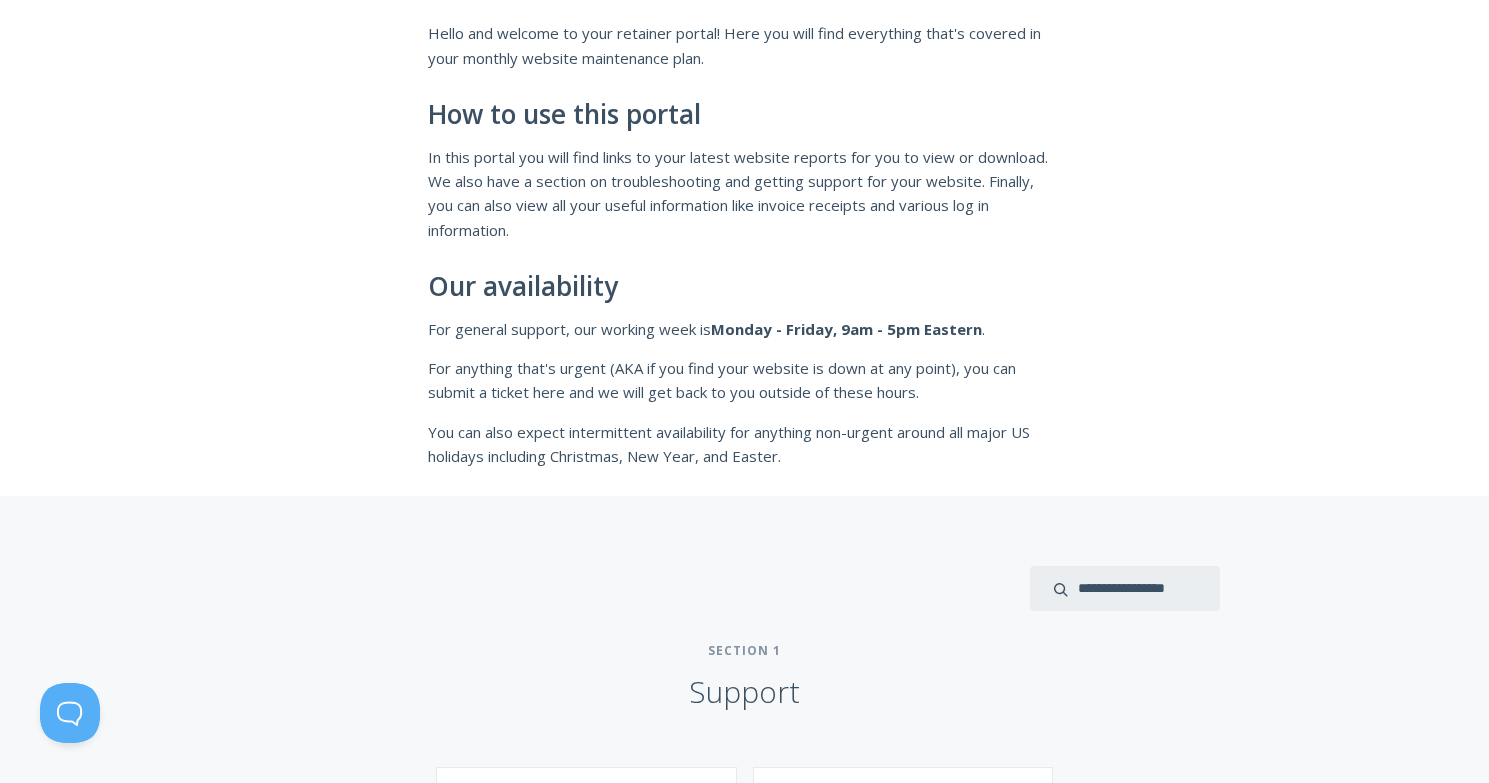 scroll, scrollTop: 307, scrollLeft: 0, axis: vertical 